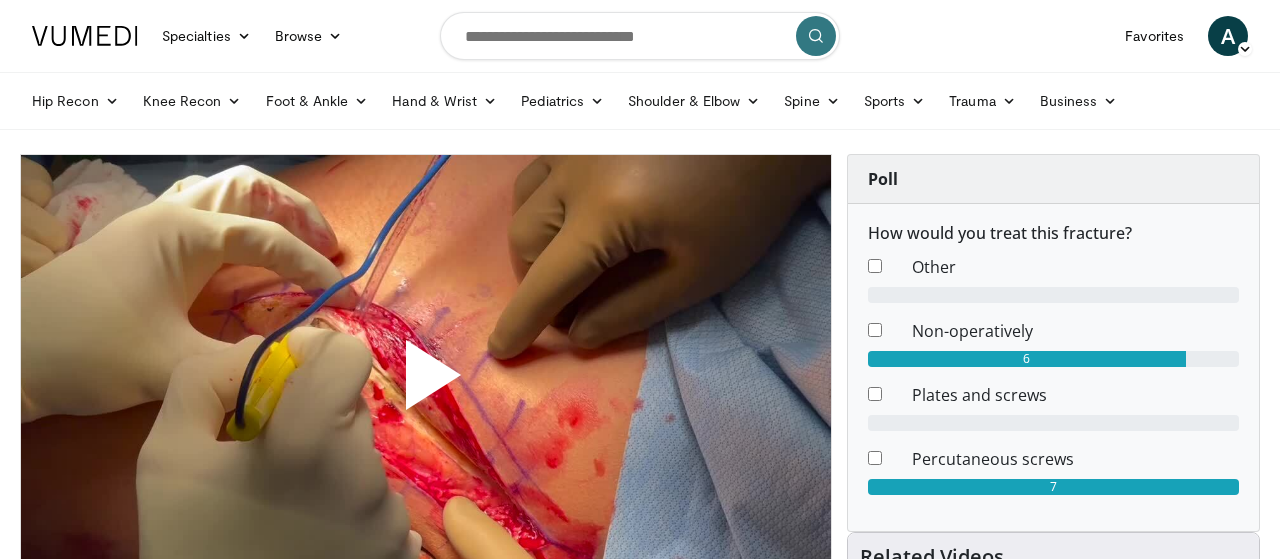 scroll, scrollTop: 0, scrollLeft: 0, axis: both 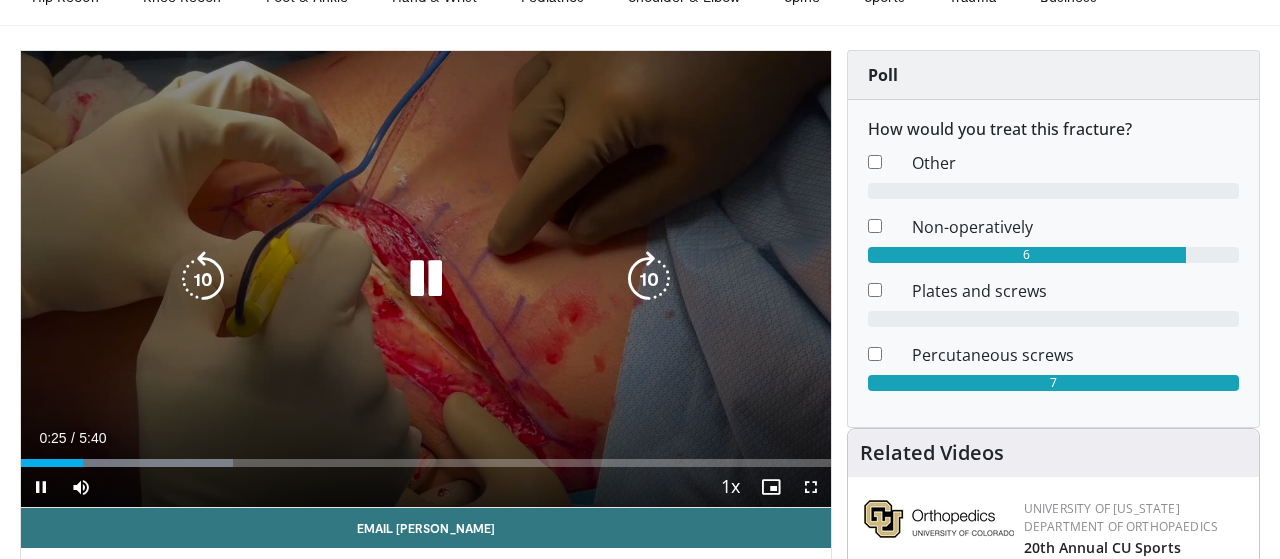 click on "10 seconds
Tap to unmute" at bounding box center (426, 279) 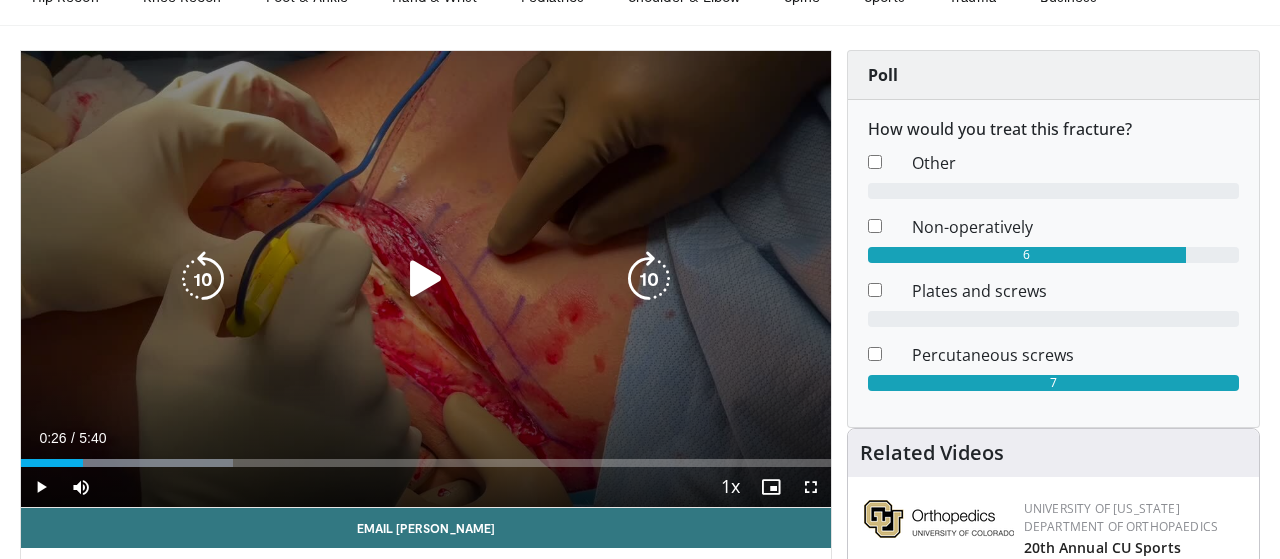 click on "10 seconds
Tap to unmute" at bounding box center (426, 279) 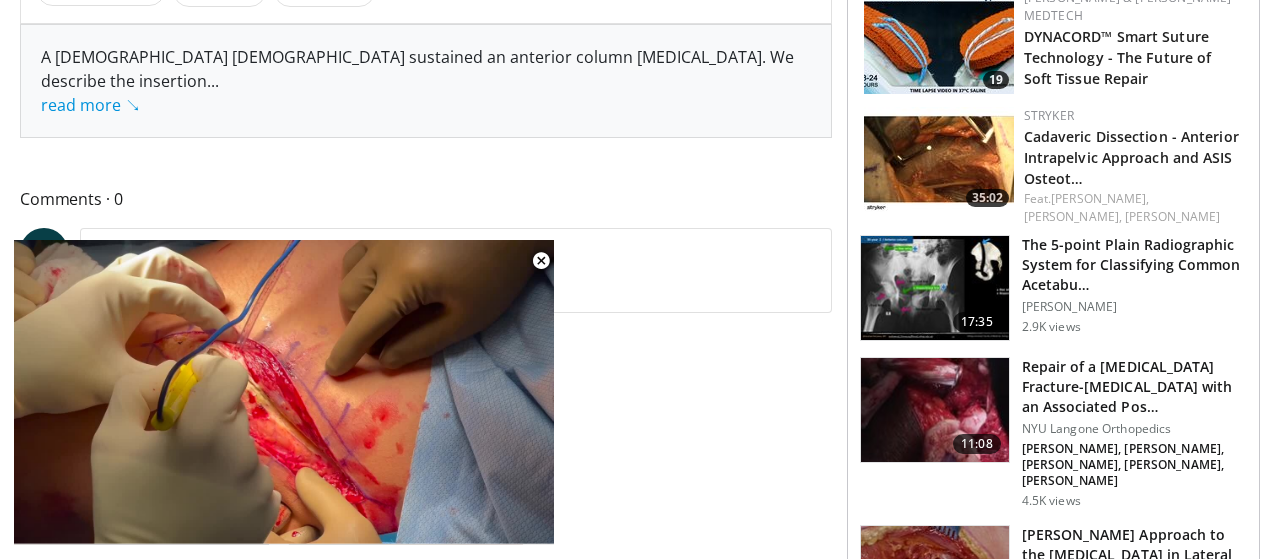 scroll, scrollTop: 884, scrollLeft: 0, axis: vertical 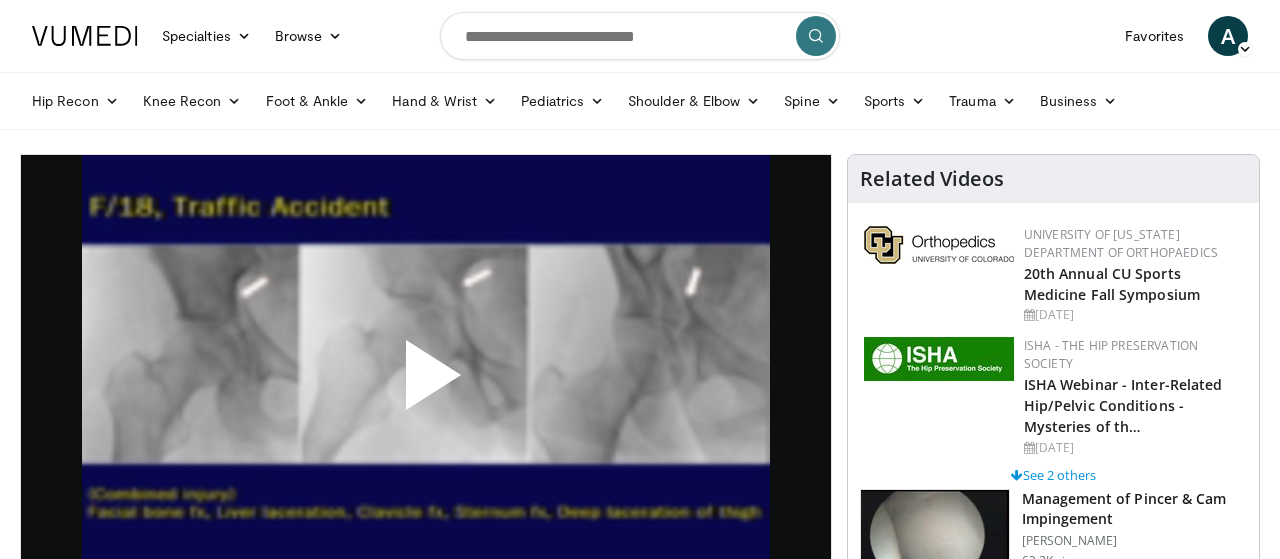 click at bounding box center [426, 383] 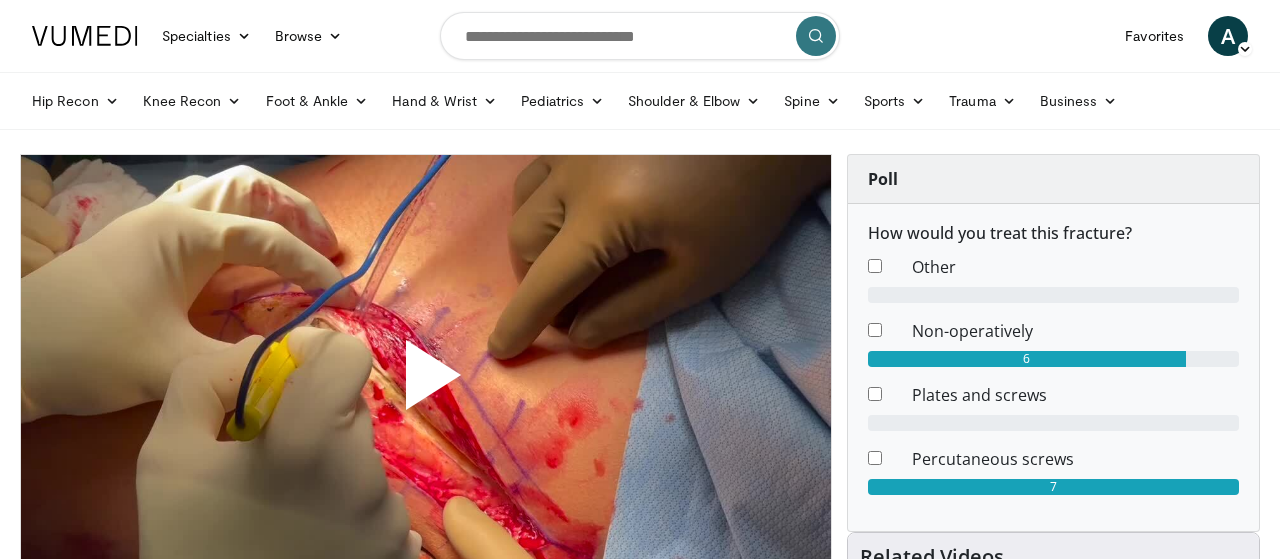 scroll, scrollTop: 941, scrollLeft: 0, axis: vertical 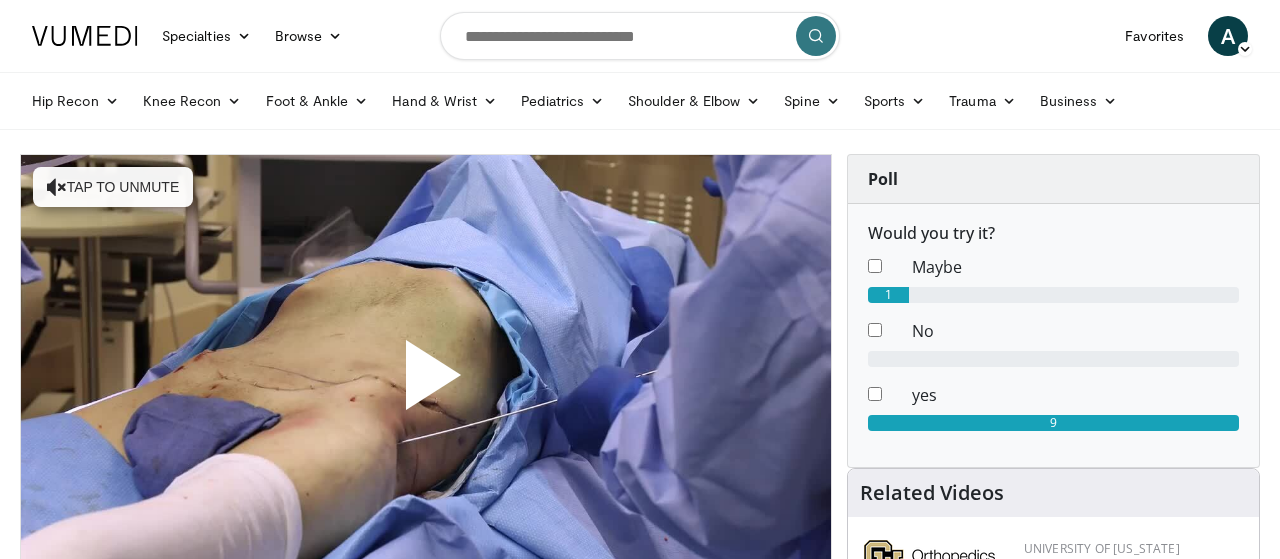click at bounding box center [426, 383] 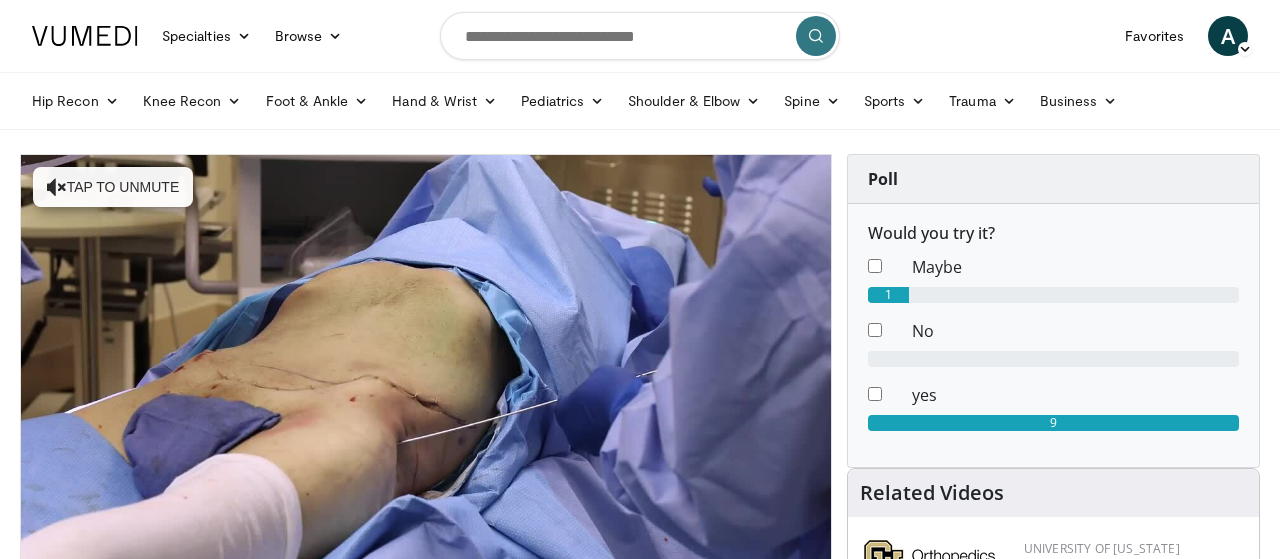 scroll, scrollTop: 0, scrollLeft: 0, axis: both 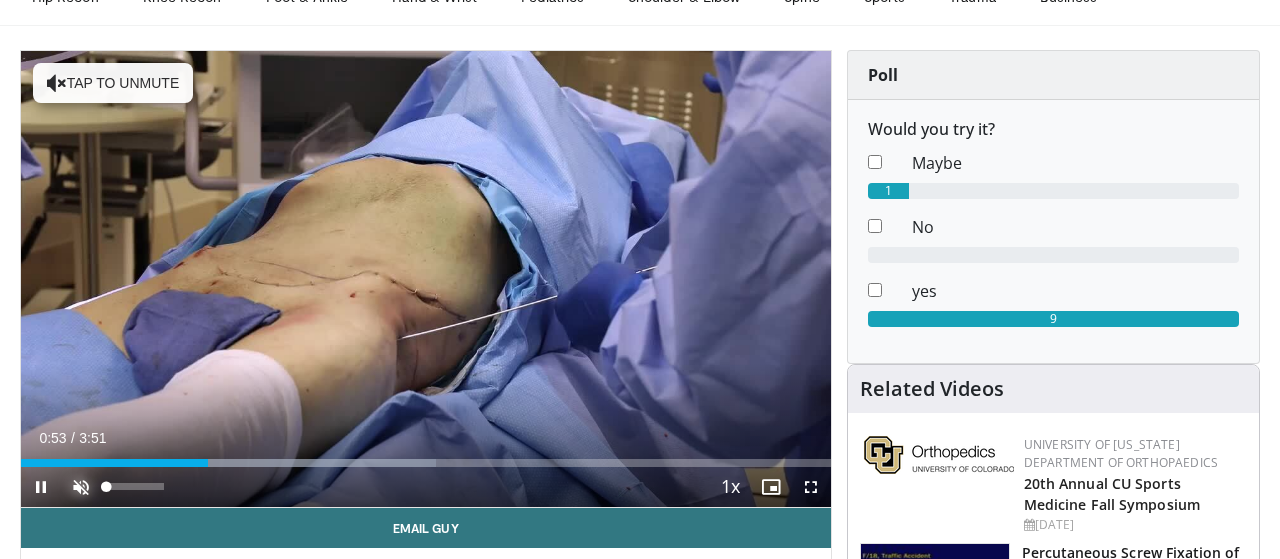 click at bounding box center (81, 487) 